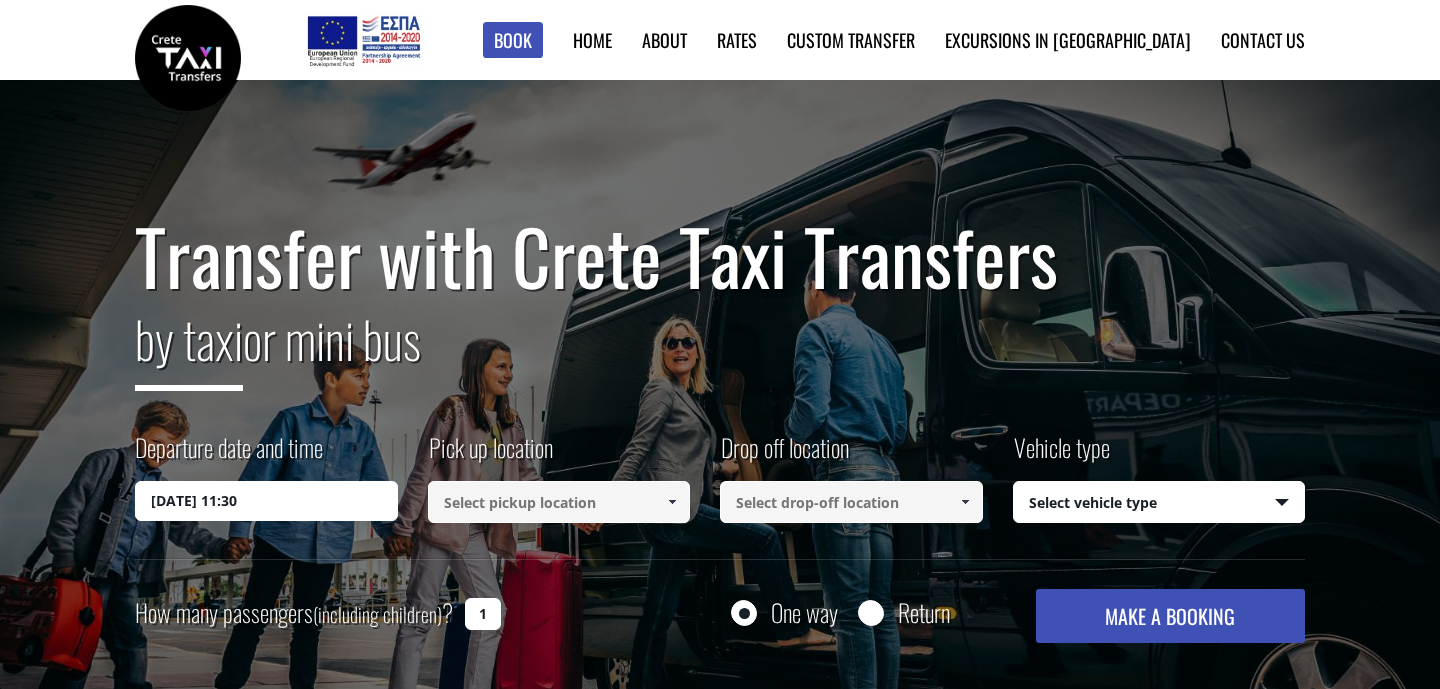 scroll, scrollTop: 0, scrollLeft: 0, axis: both 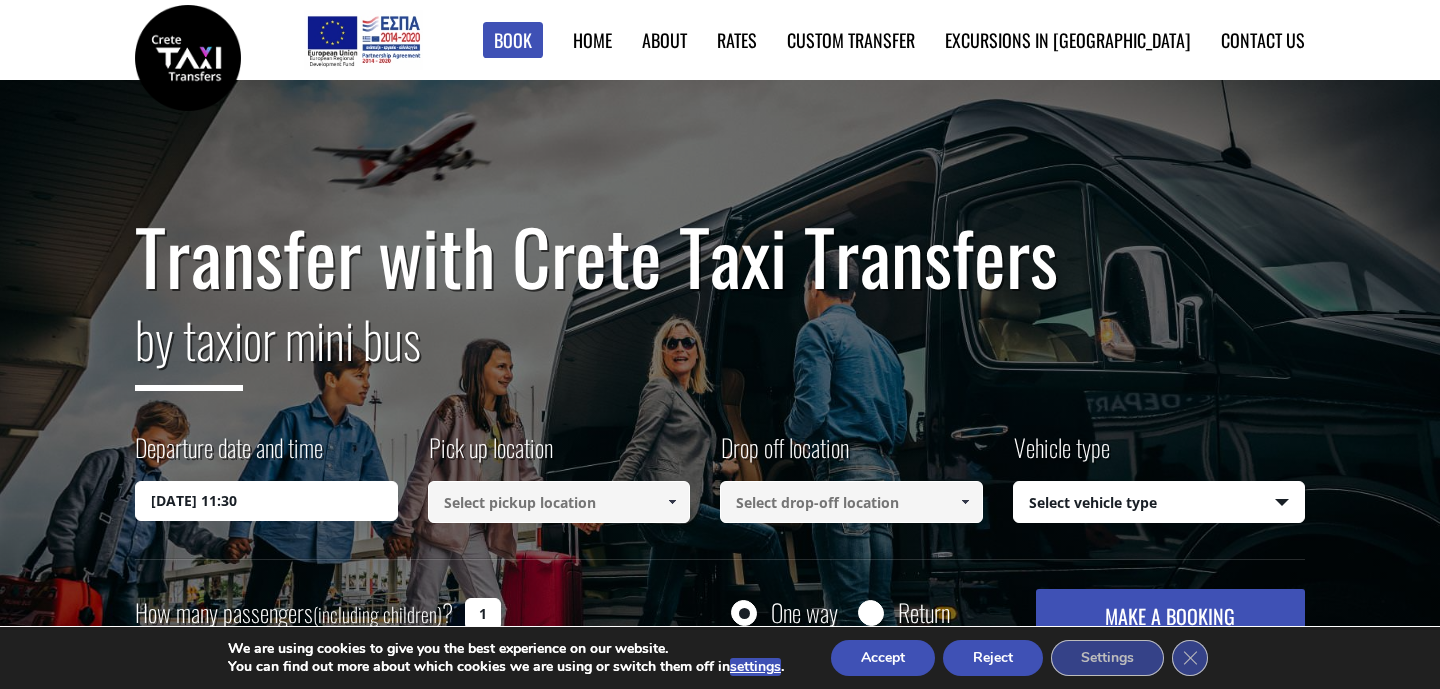 click on "14/07/2025 11:30" at bounding box center (266, 501) 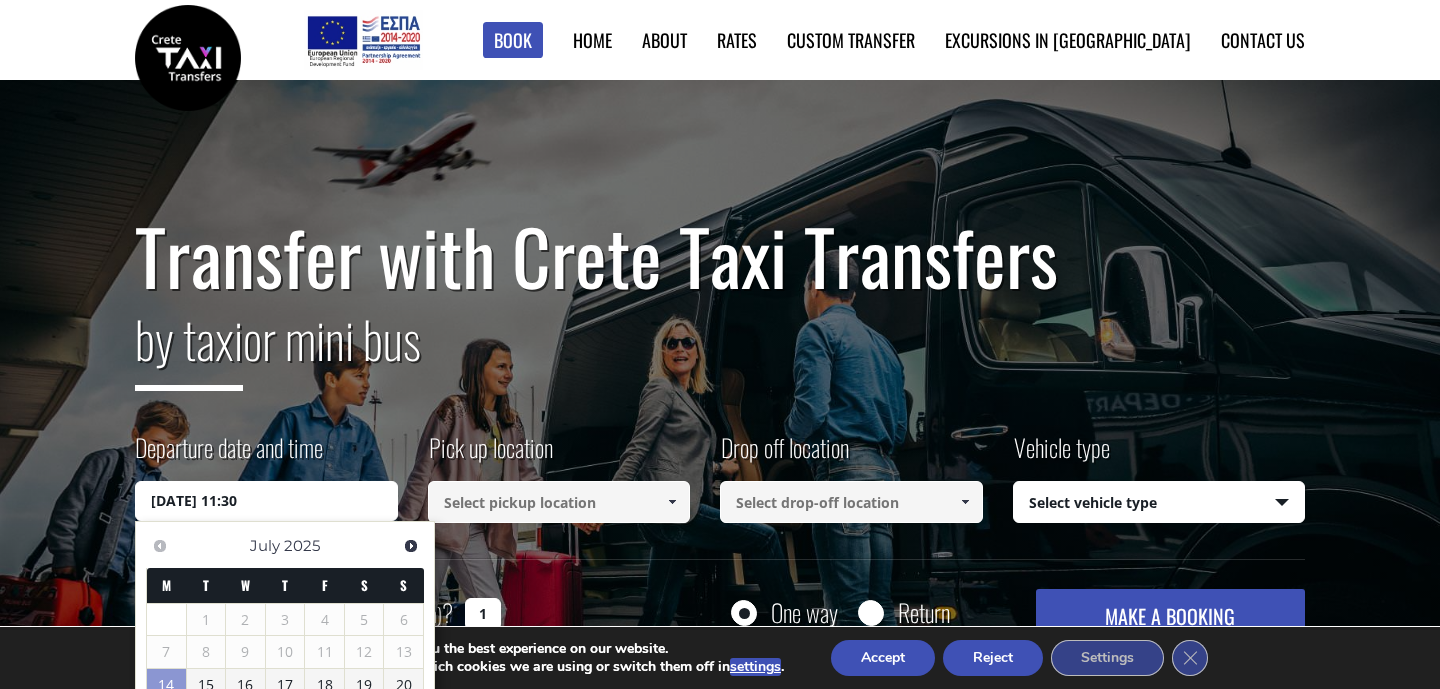scroll, scrollTop: 108, scrollLeft: 0, axis: vertical 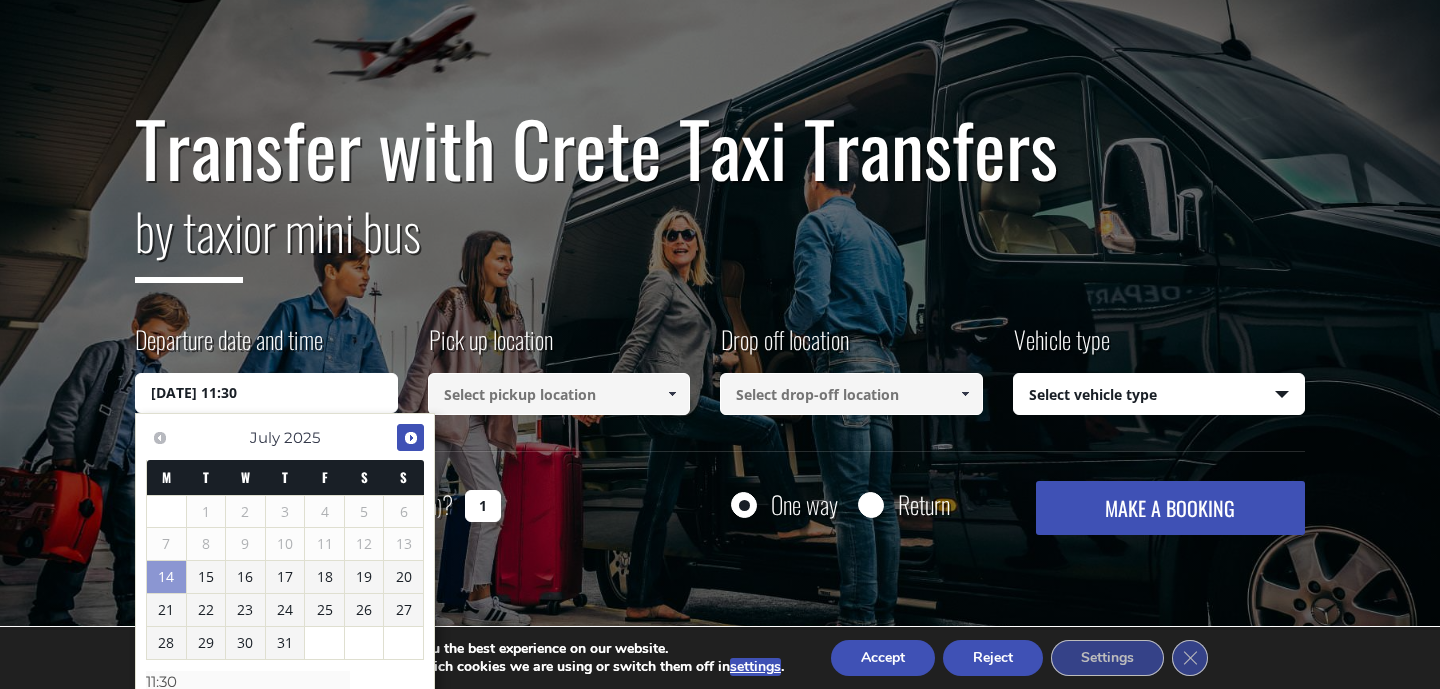 click on "Next" at bounding box center (411, 438) 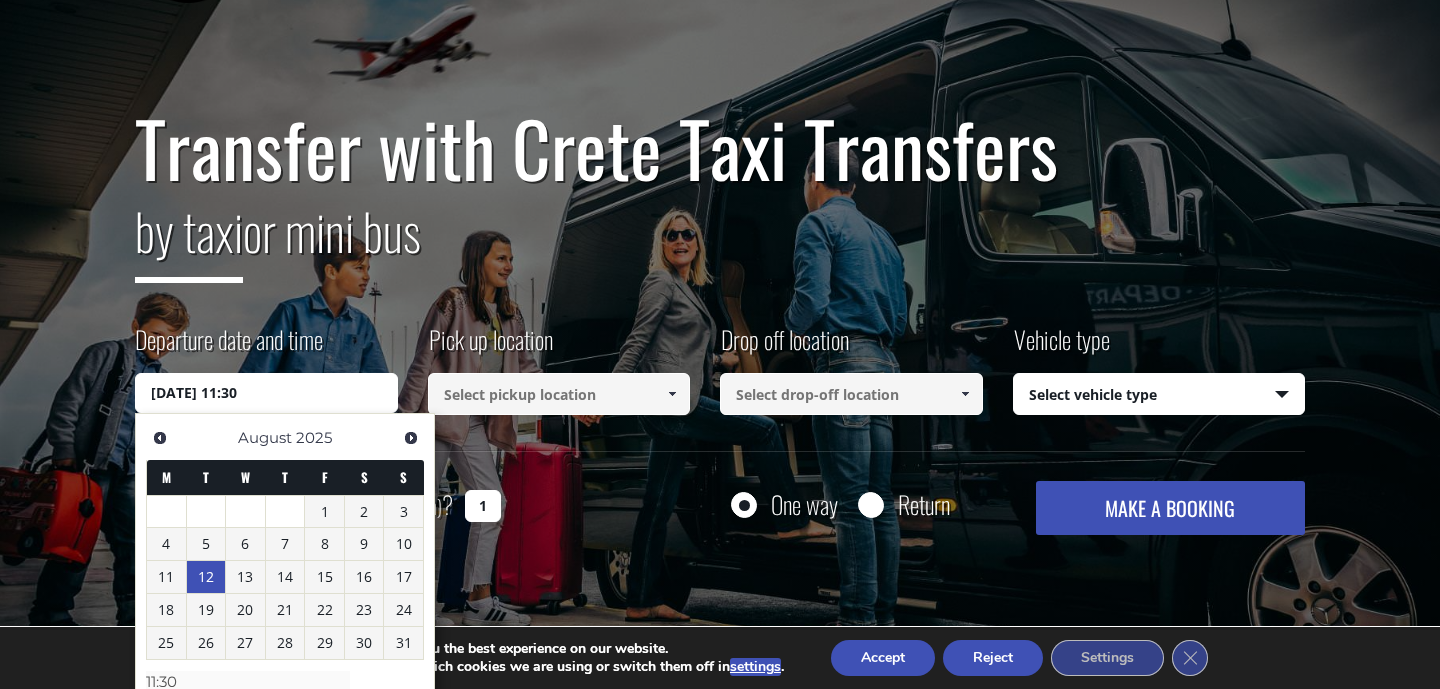 click on "12" at bounding box center (206, 577) 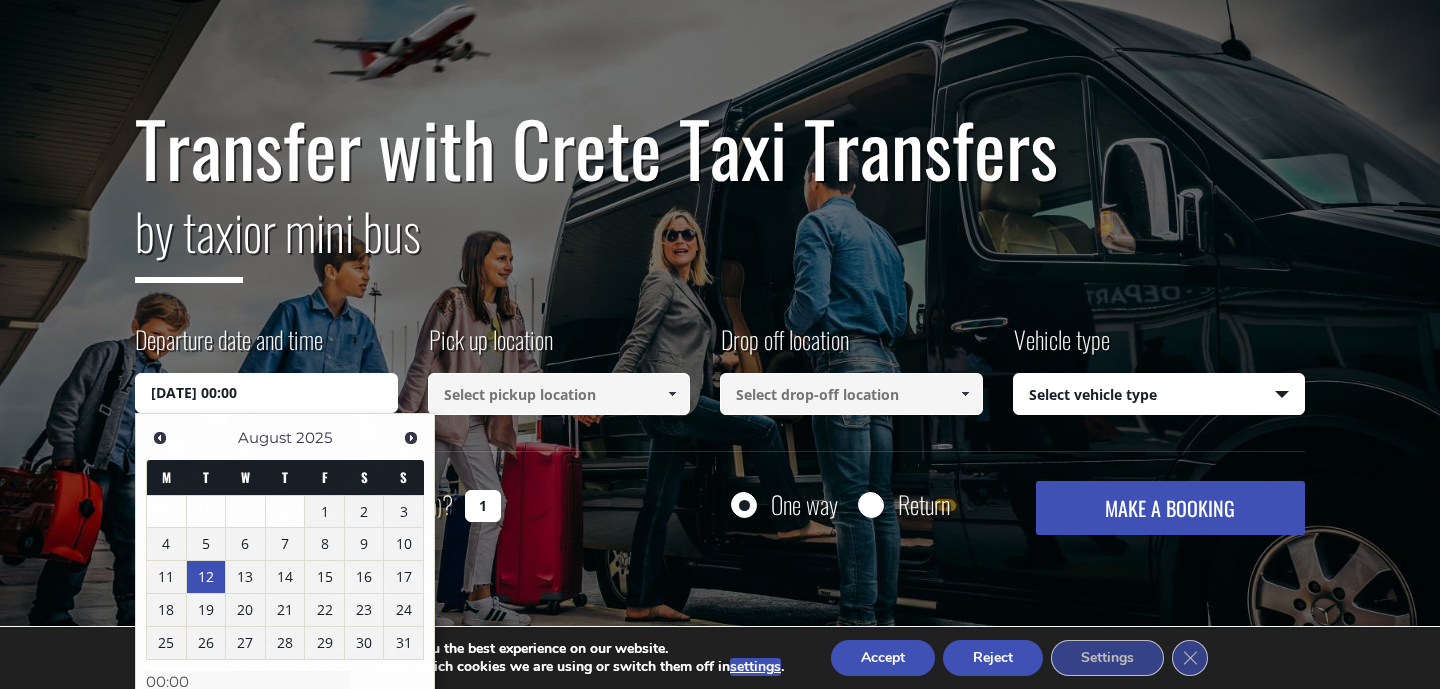 click at bounding box center [559, 394] 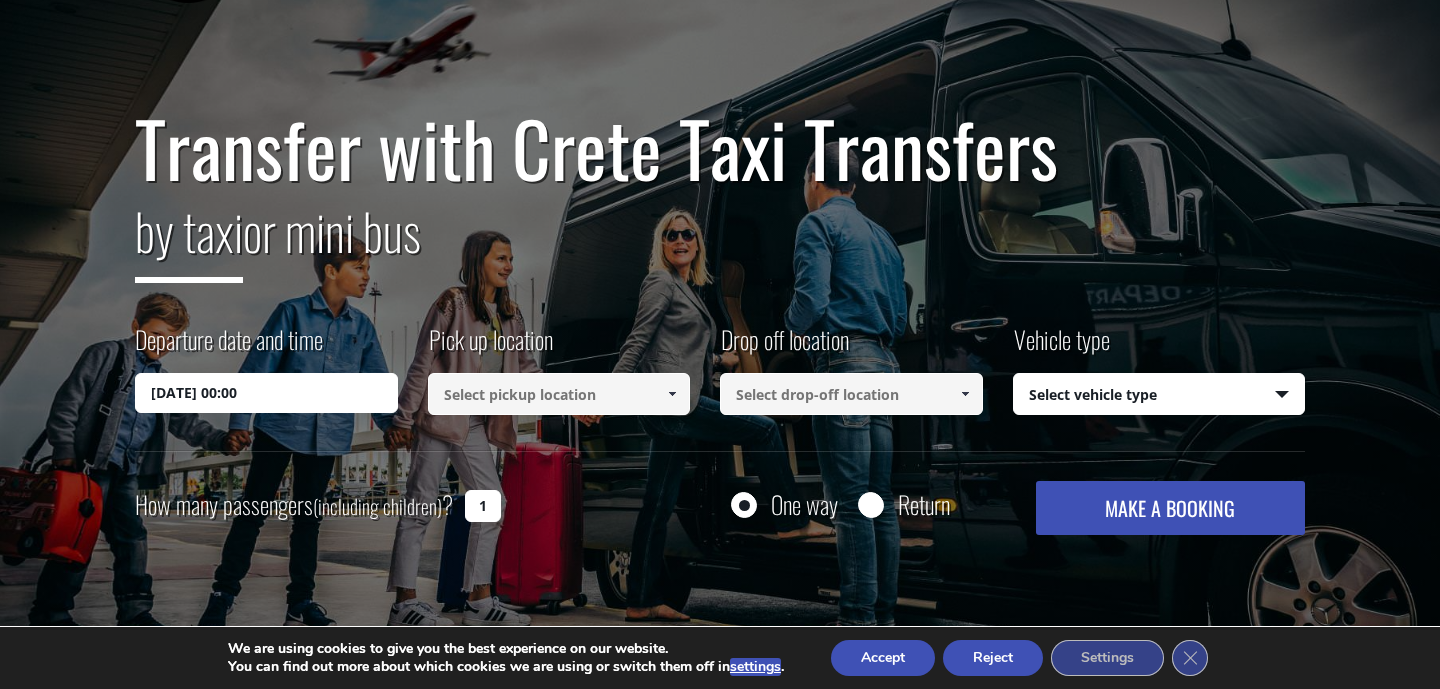 click at bounding box center (672, 394) 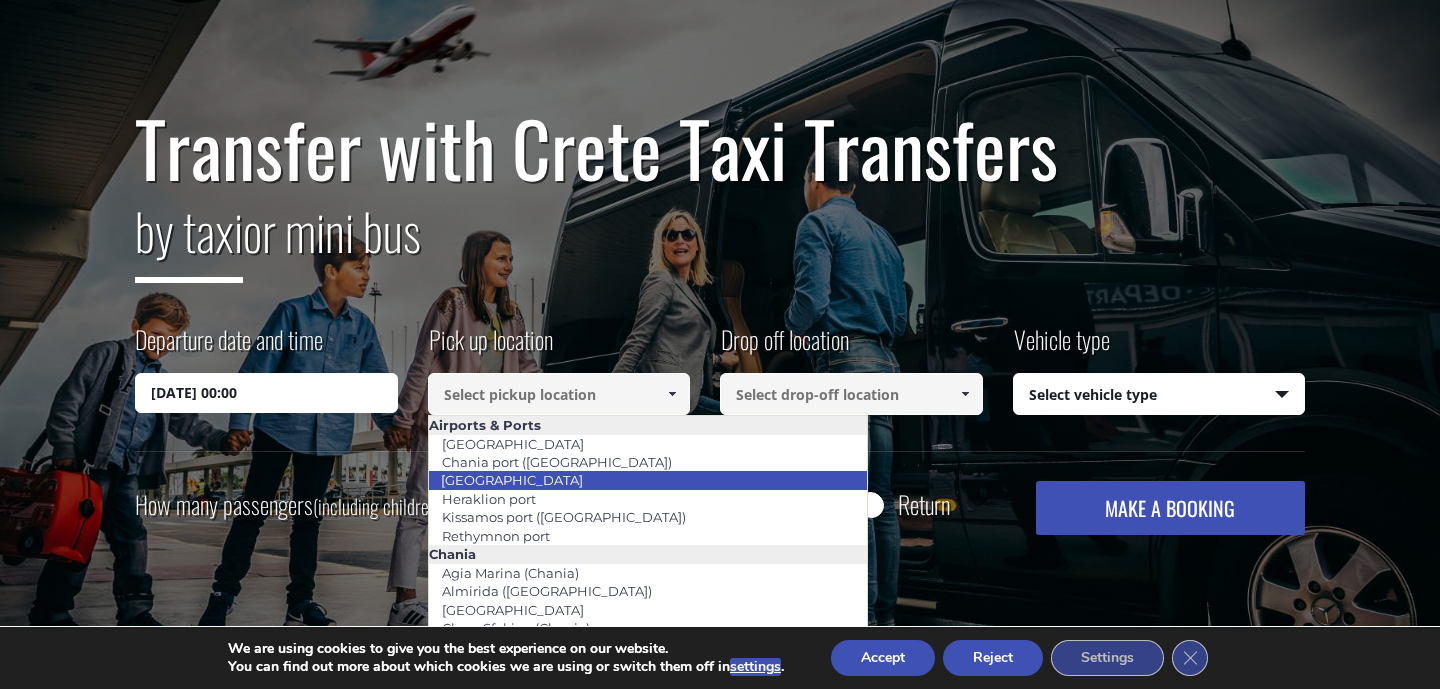 click on "[GEOGRAPHIC_DATA]" at bounding box center (512, 480) 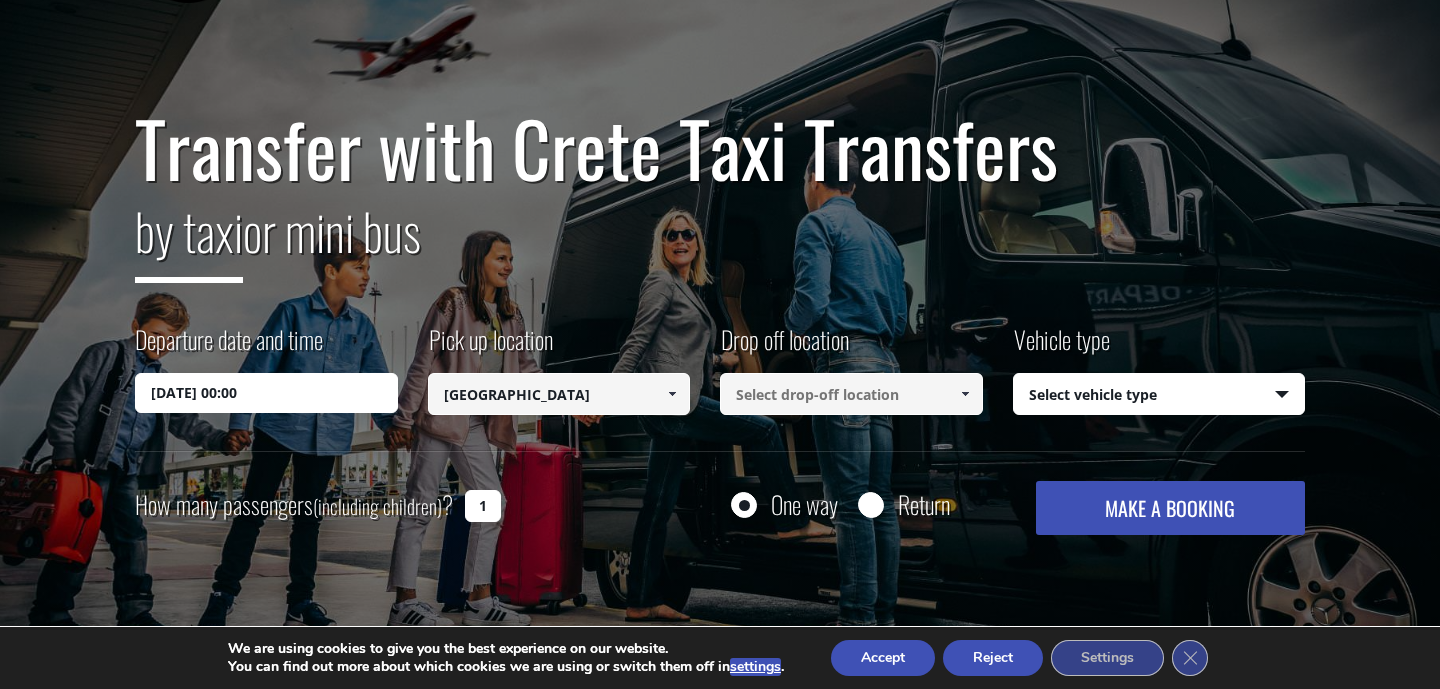 click at bounding box center [851, 394] 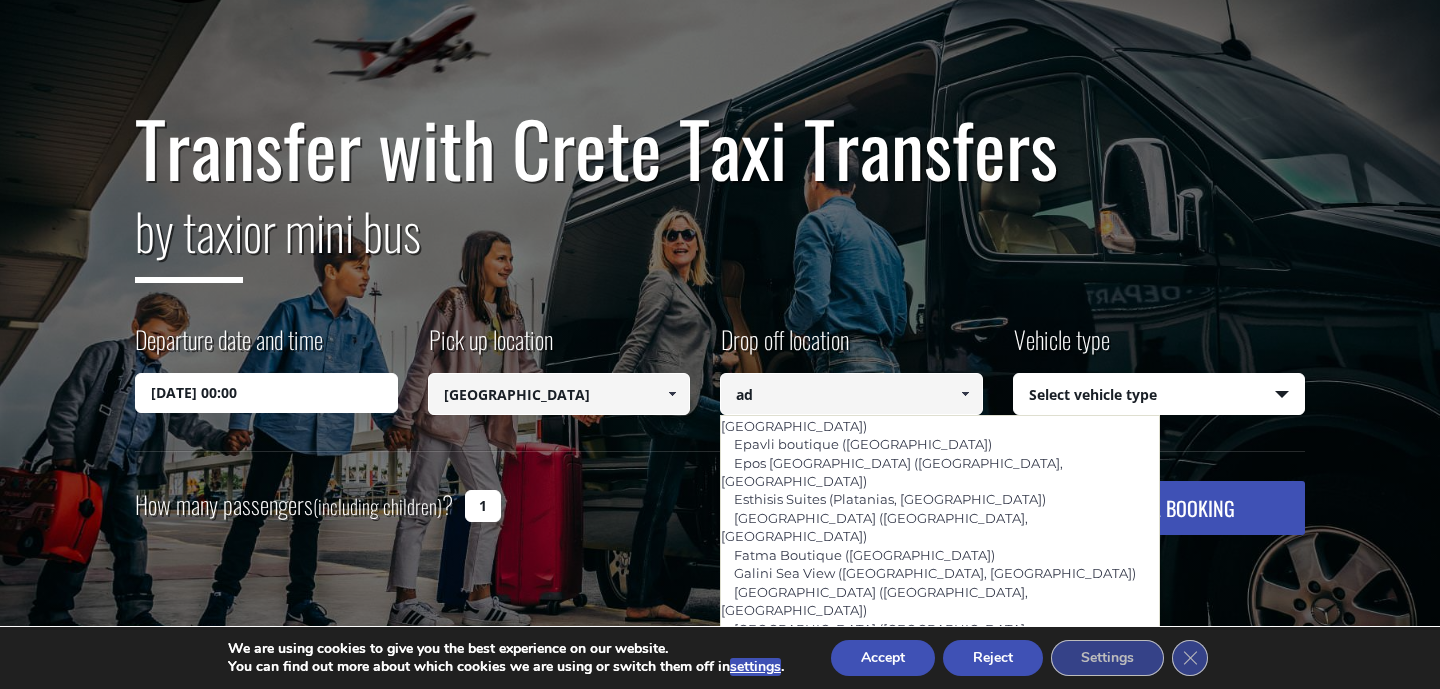 scroll, scrollTop: 0, scrollLeft: 0, axis: both 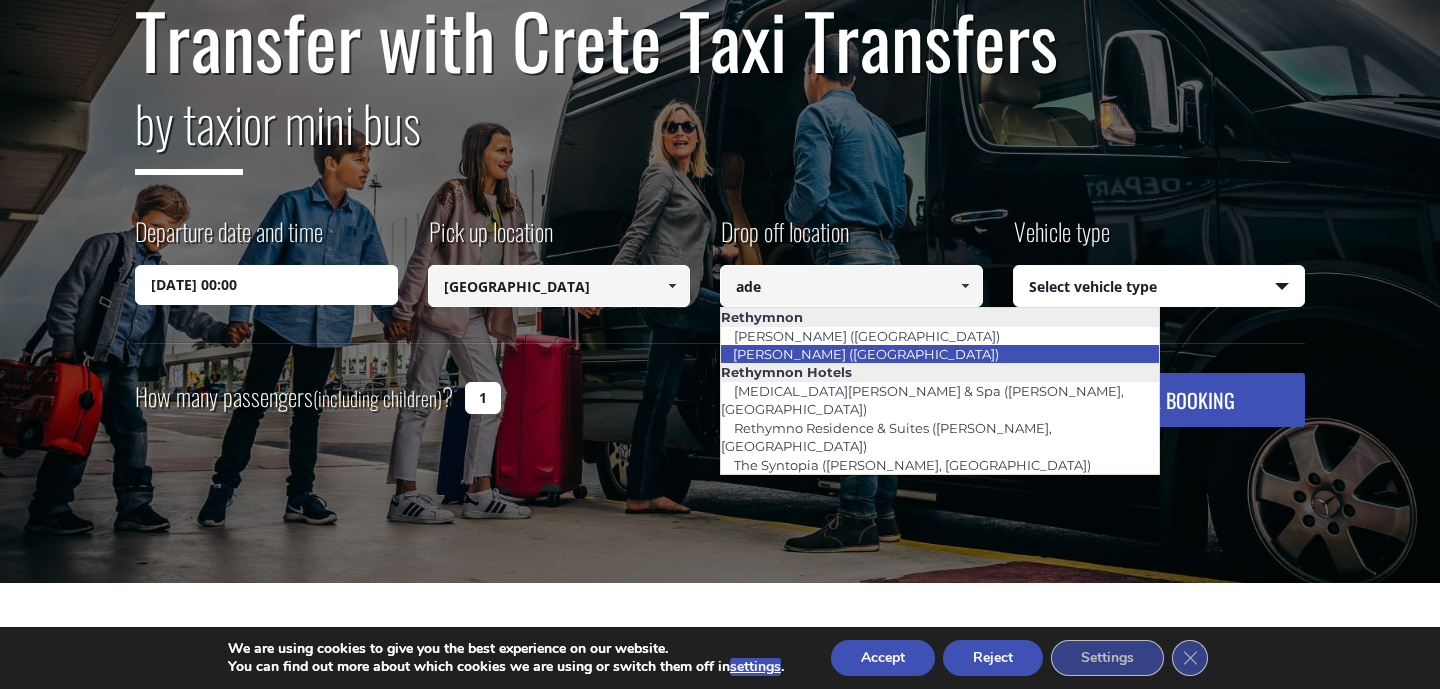 click on "[PERSON_NAME] ([GEOGRAPHIC_DATA])" at bounding box center (866, 354) 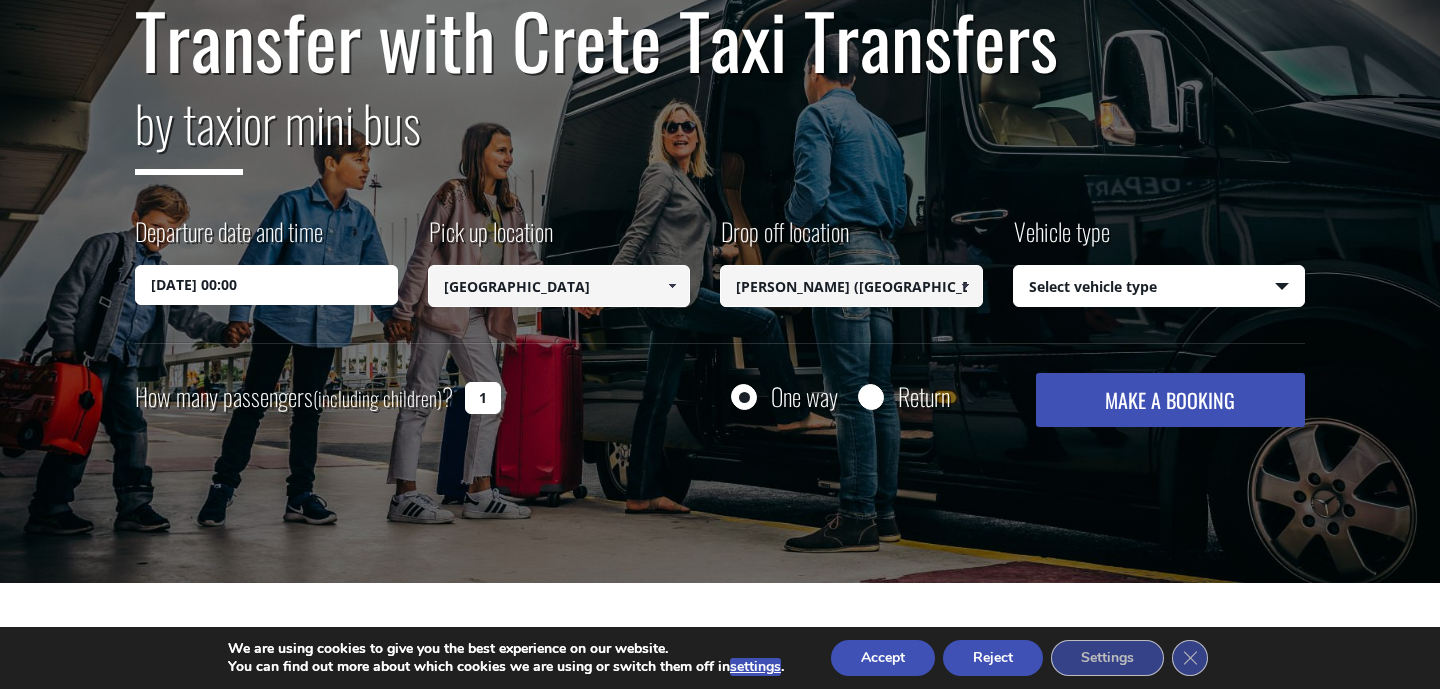 type on "[PERSON_NAME] ([GEOGRAPHIC_DATA])" 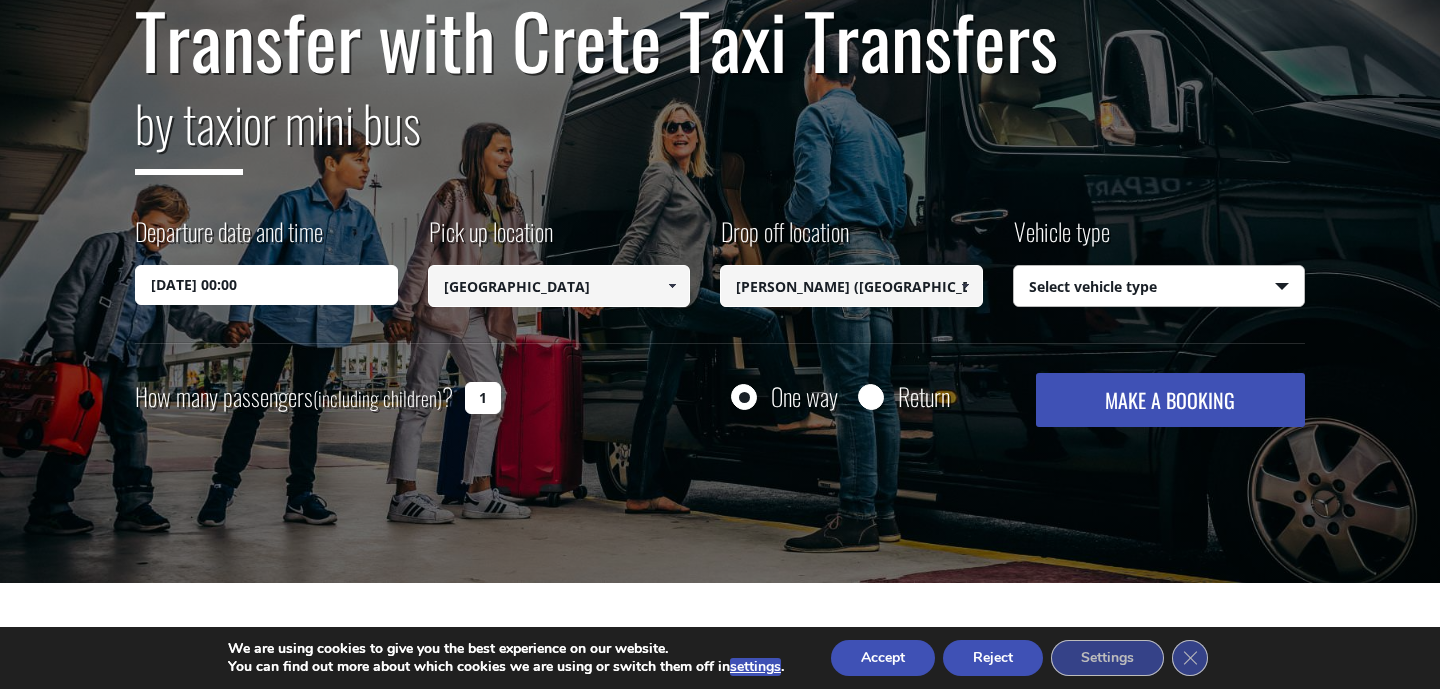 click on "Select vehicle type Taxi (4 passengers) Mercedes E Class Mini Van (7 passengers) Mercedes Vito Mini Bus (10 passengers) Mercedes Sprinter Mini Bus 16 (16 passengers) Mercedes Sprinter" at bounding box center (1159, 287) 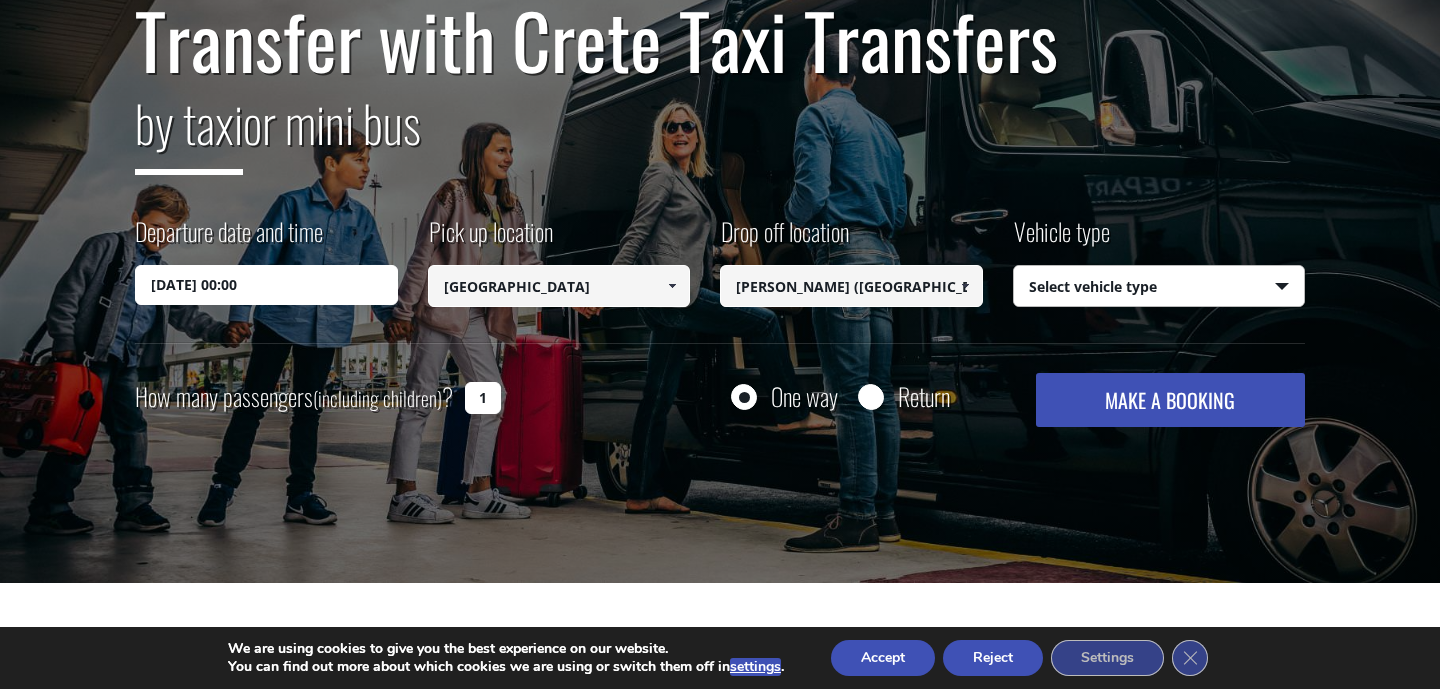 select on "540" 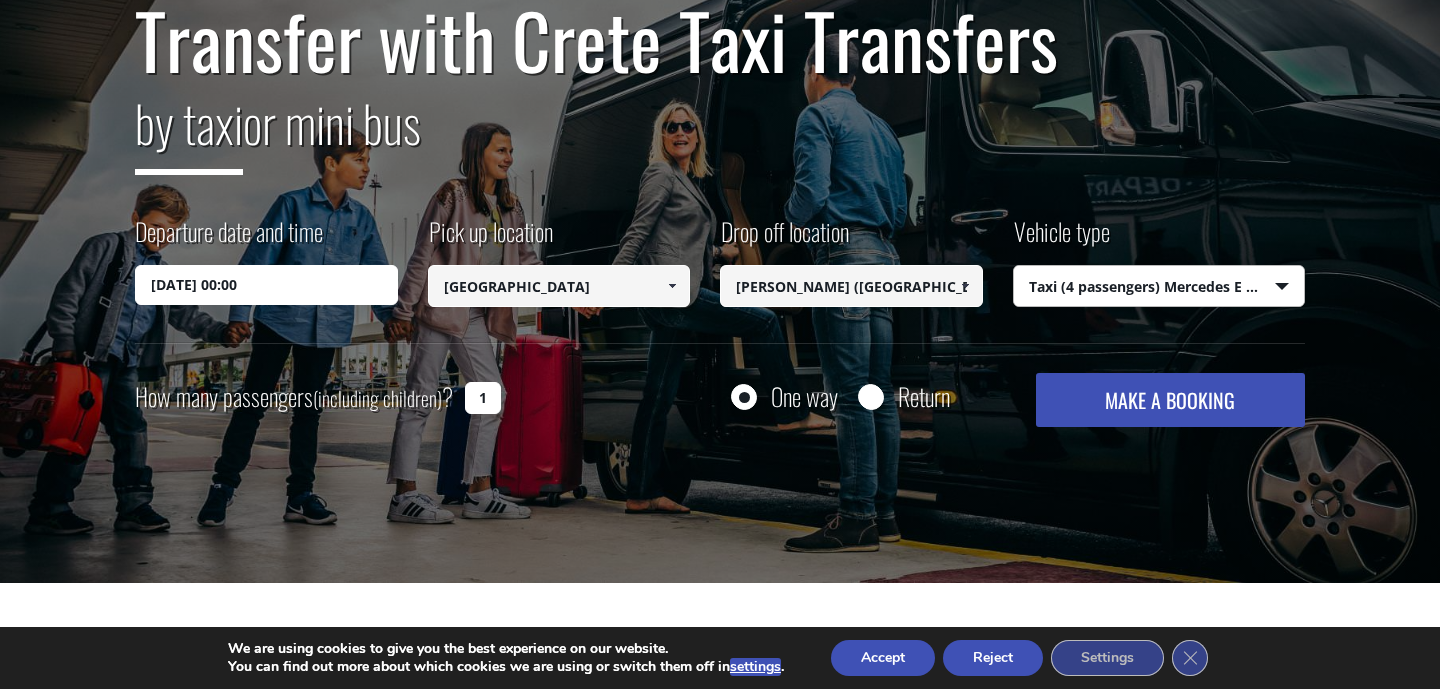click on "1" at bounding box center (483, 398) 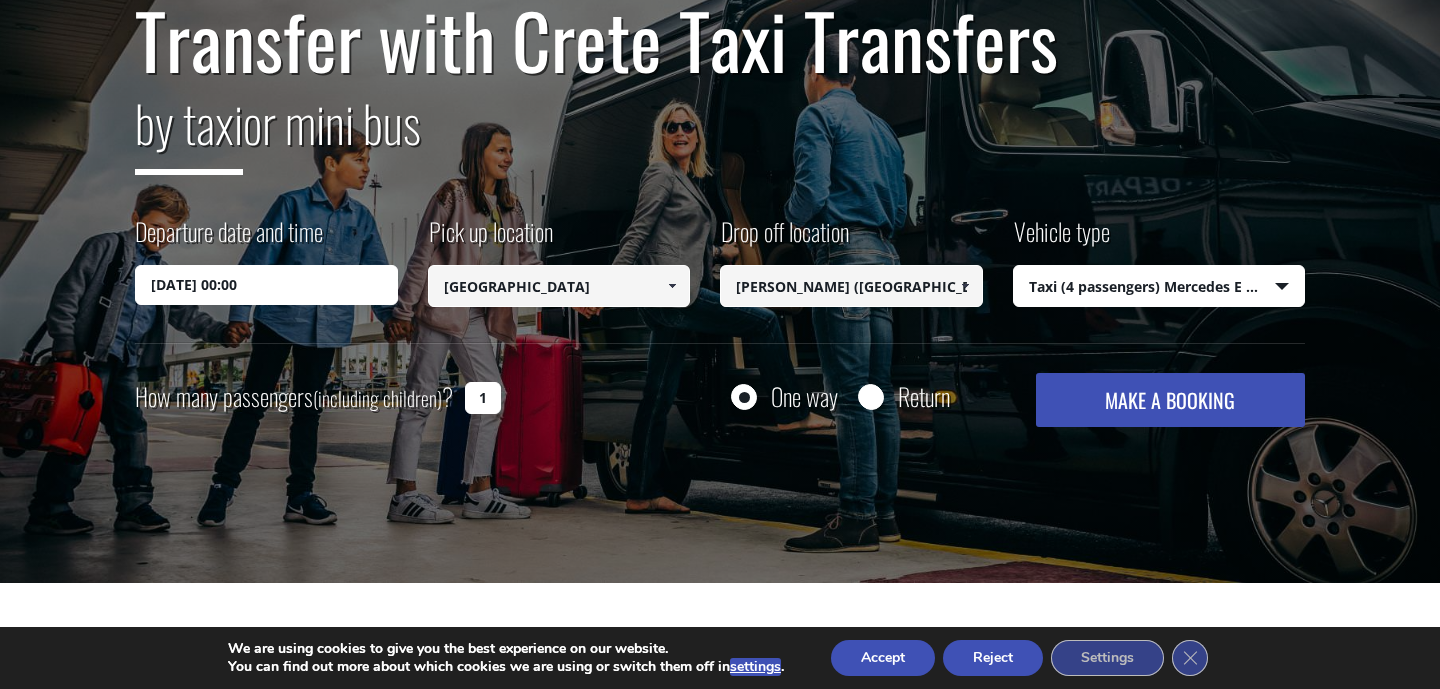 click on "1" at bounding box center [483, 398] 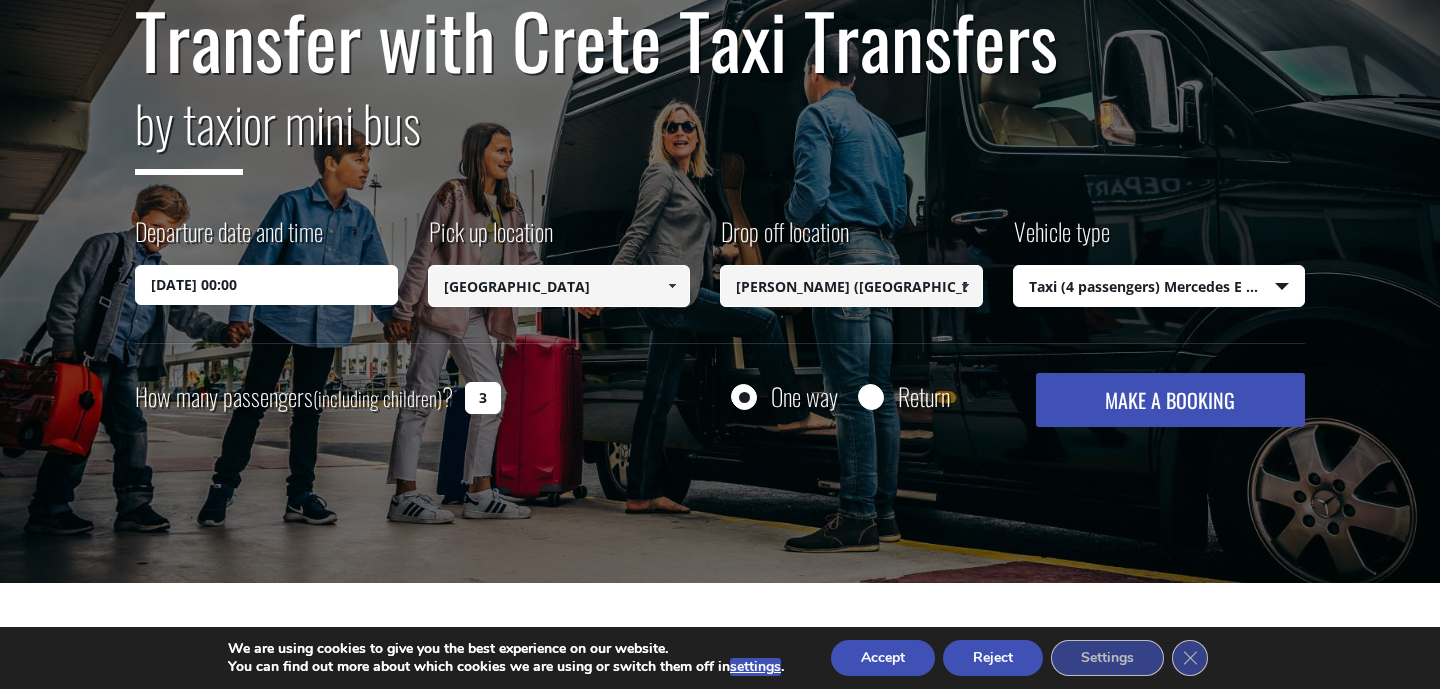 type on "3" 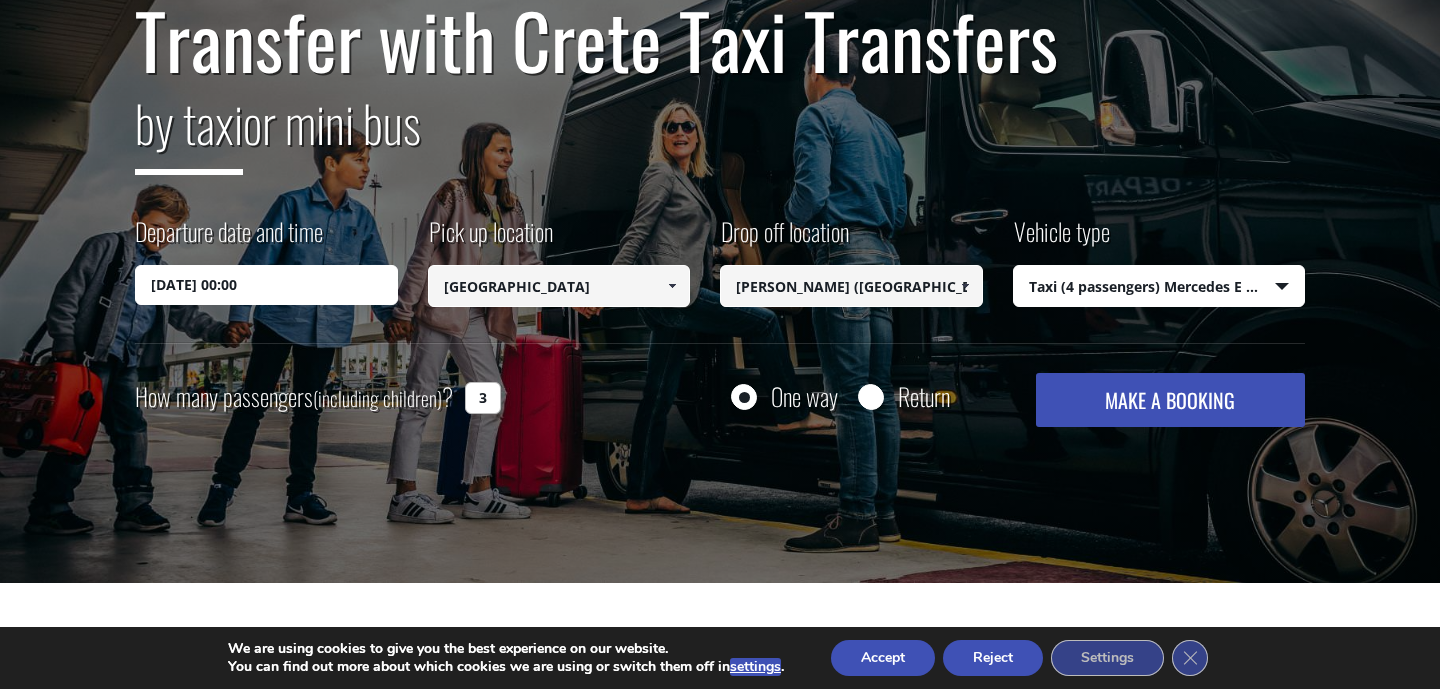 click on "Transfer with Crete Taxi Transfers by taxi  or mini bus   Departure date and time   12/08/2025 00:00         Pick up location   Select pickup location Select pickup location Chania airport Chania port (Souda) Heraklion airport Heraklion port Kissamos port (Chania) Rethymnon port Agia Marina (Chania) Almirida (Chania) Chania city Chora Sfakion (Chania) Georgioupolis (Chania) Kalives (Chania) Kissamos (Chania) Kolymbari (Chania) Paleochora (Chania) Platanias (Chania) Aisha Petite Suites (Chania city) Almirida Beach (Almirida, Chania) Almirida Residence Boutique (Almirida, Chania) Ambassadors Residence (Chania city) Ammos (Agioi Apostoloi, Chania) Anemos Luxury Grand Resort (Georgioupolis) Atlantica Caldera Bay (Platanias, Chania) Avra Imperial (Kolymbari, Chania) Casa Di Delfino (Chania city) Casa Leone (Chania city) Cavo Spada (Kolymbari, Chania) Chania Flair Deluxe (Chania city) Corissia Princess (Georgioupolis, Chania) Delfina Beach (Georgioupolis, Chania) Domes Noruz (Agioi Apostoloi, Chania) Heraklion city" at bounding box center (720, 224) 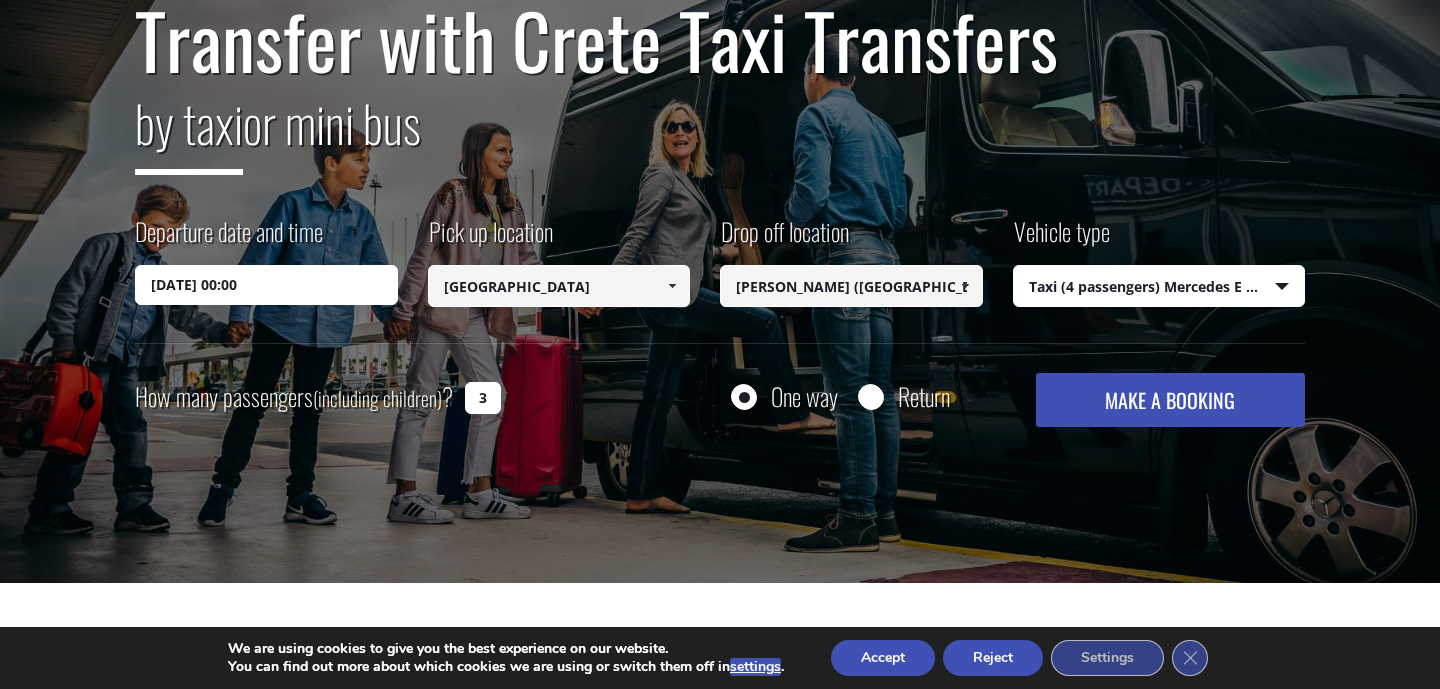 click on "MAKE A BOOKING" at bounding box center [1170, 400] 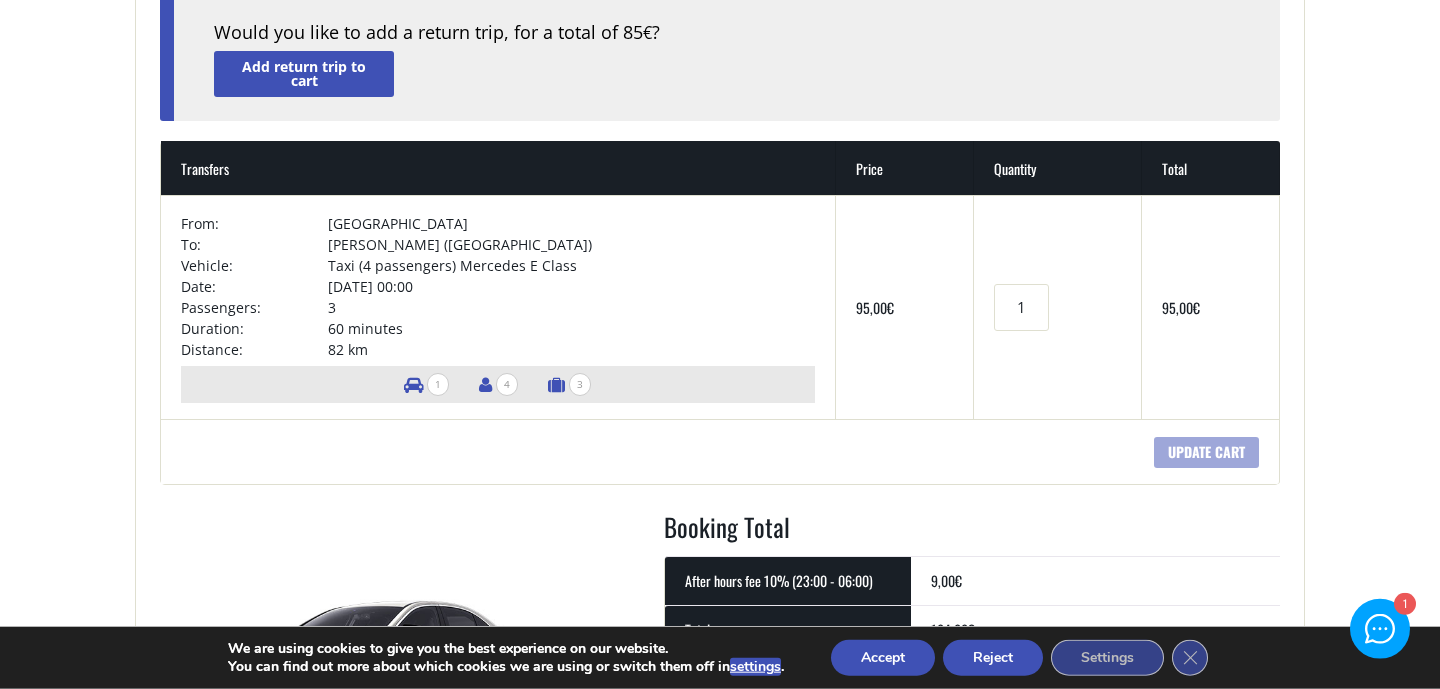 scroll, scrollTop: 108, scrollLeft: 0, axis: vertical 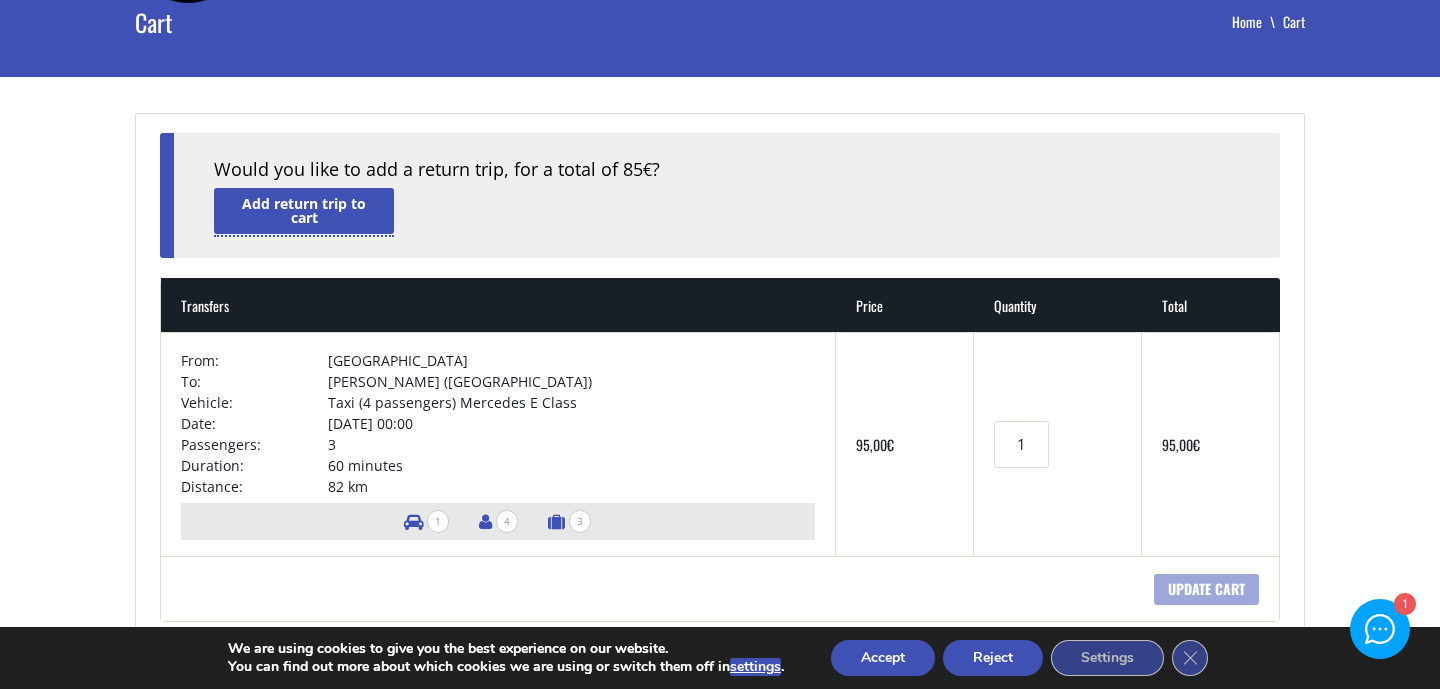 click on "Add return trip to cart" at bounding box center [304, 210] 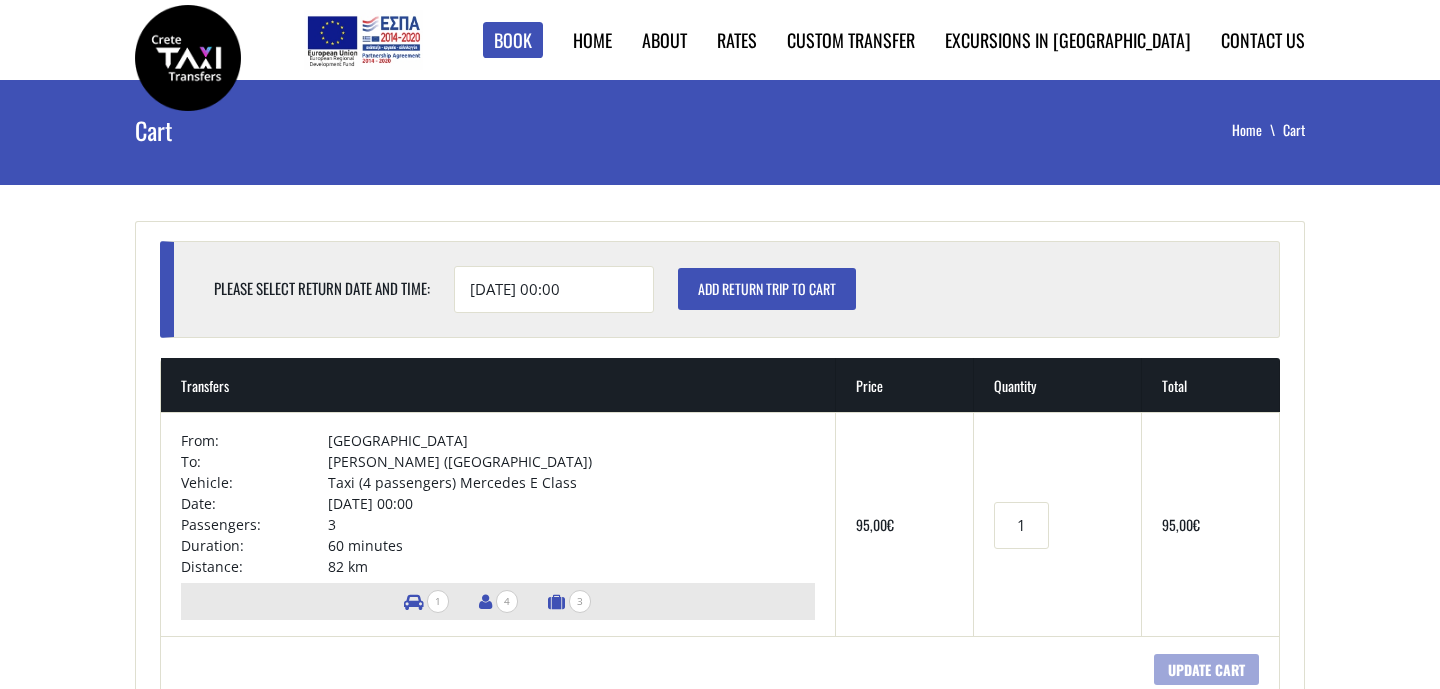 scroll, scrollTop: 0, scrollLeft: 0, axis: both 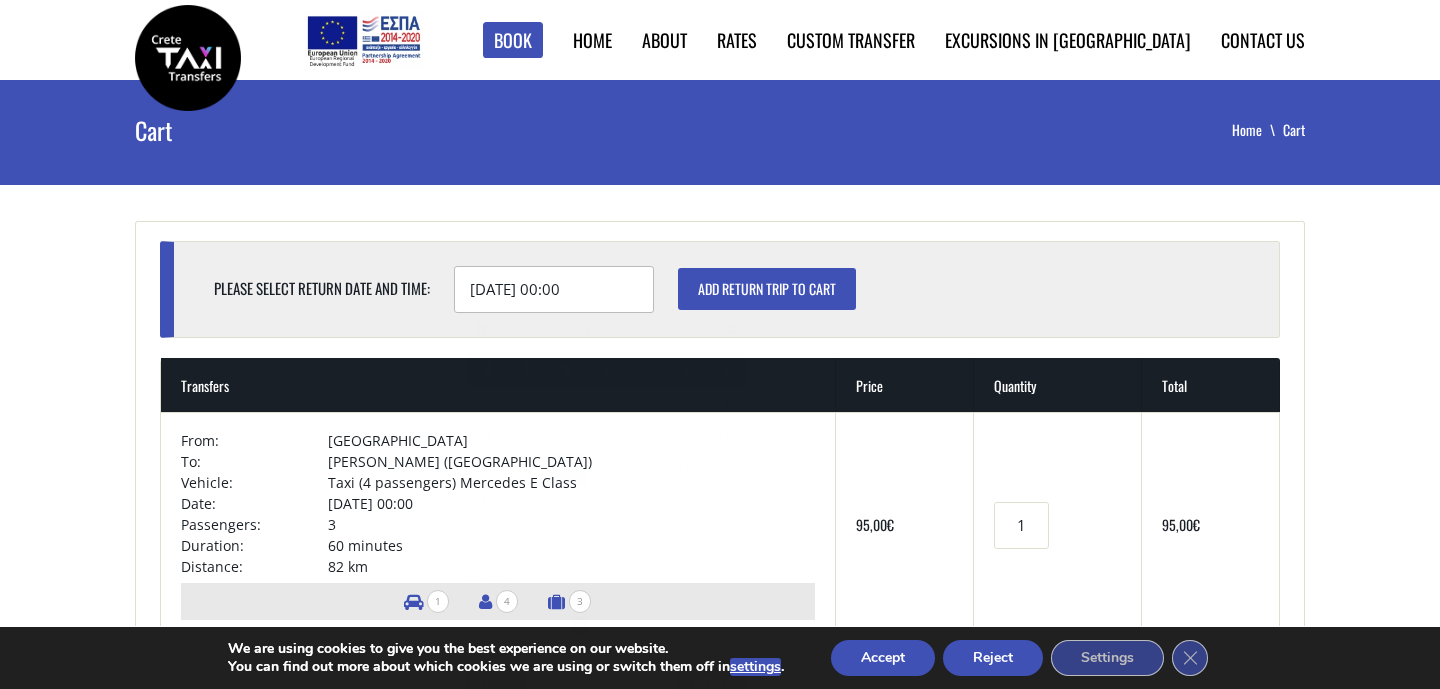 click on "13/08/2025 00:00" at bounding box center [554, 289] 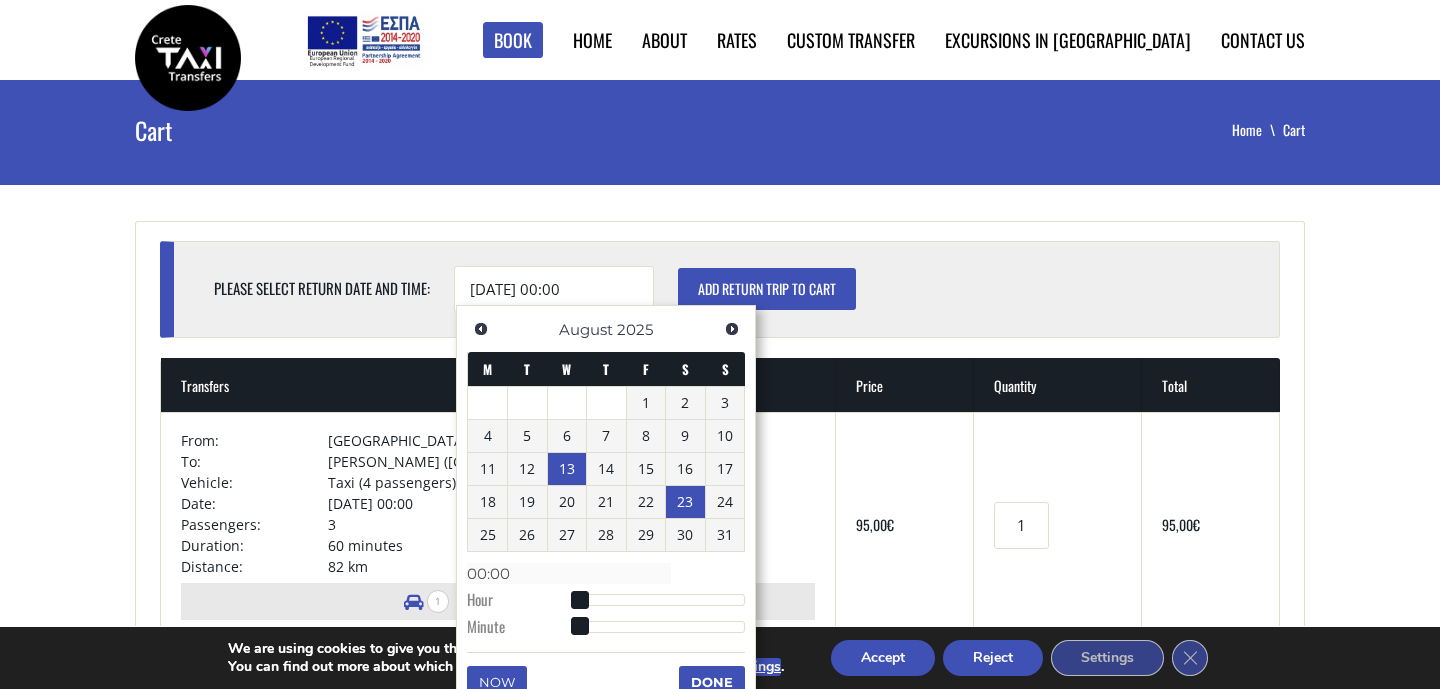 click on "23" at bounding box center (685, 502) 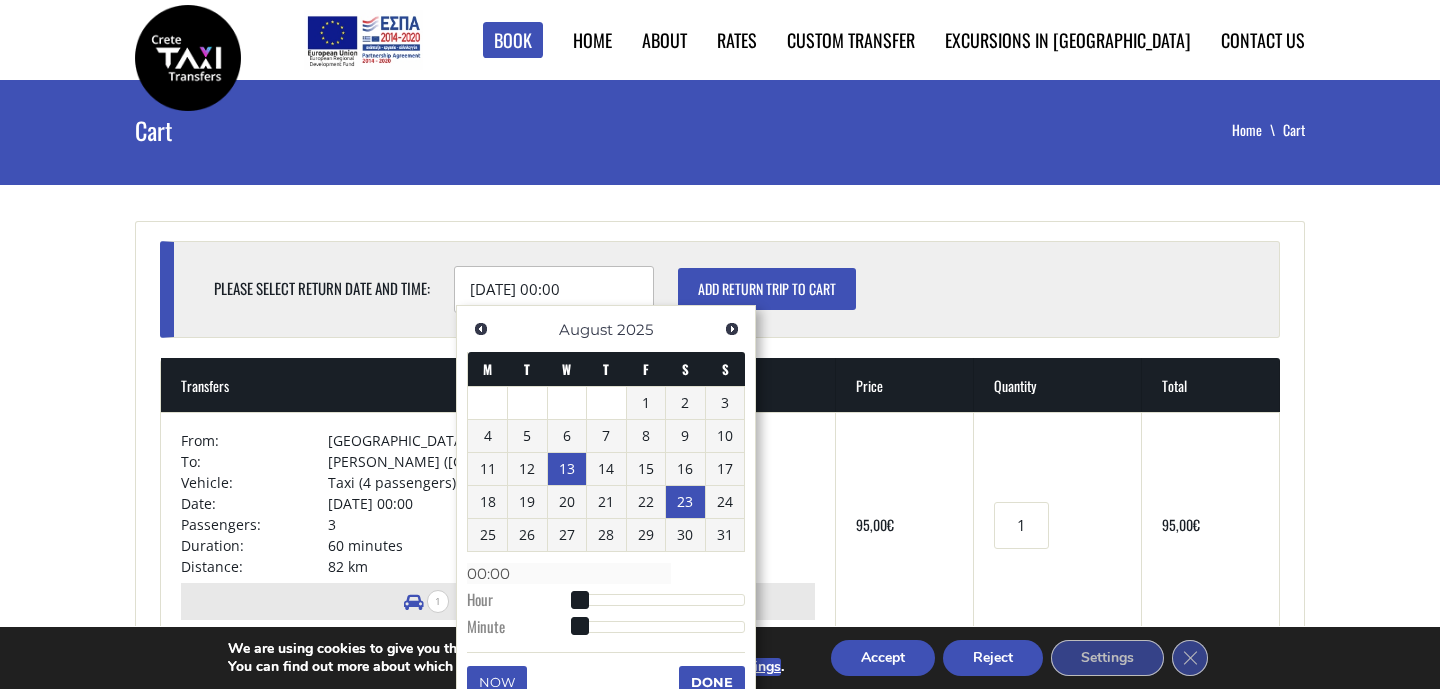 type on "23/08/2025 00:00" 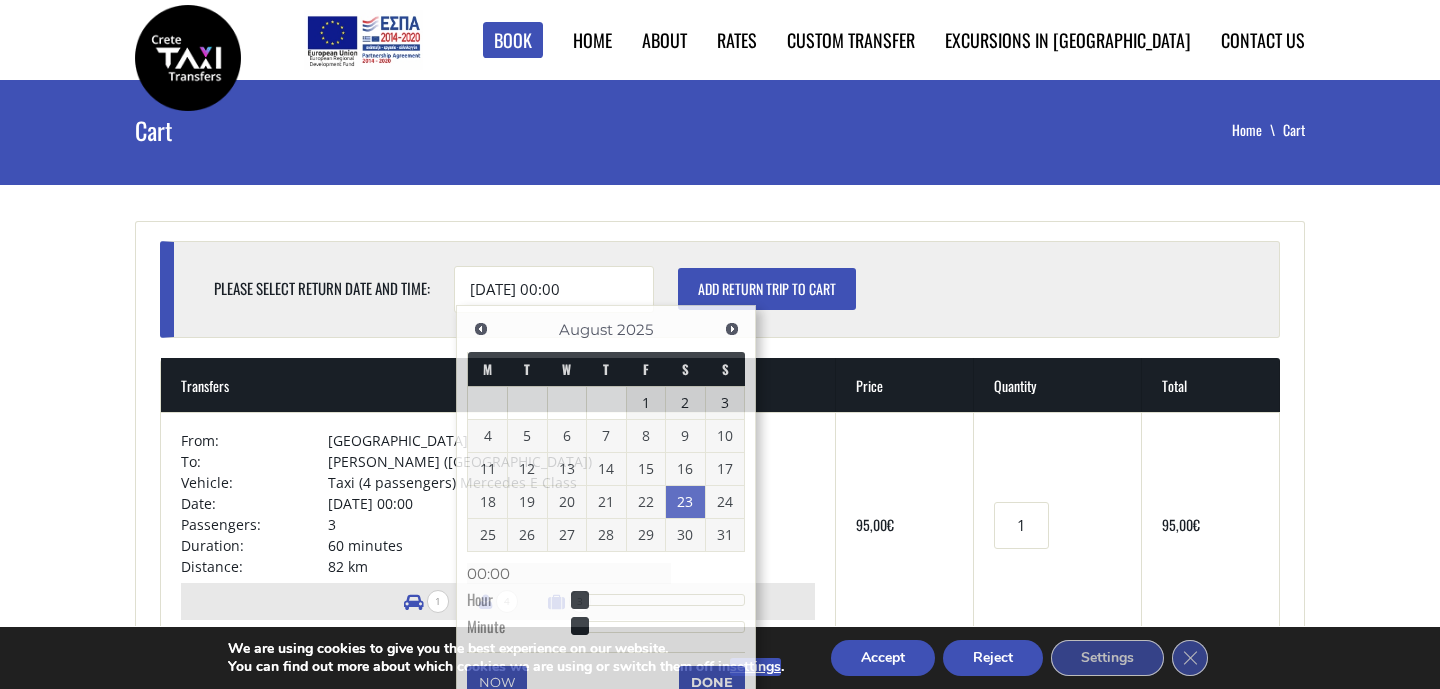click on "Please select return date and time:   23/08/2025 00:00     Add return trip to cart     Transfers Price Quantity Total   ×   From: Heraklion airport To: Adelianos Kampos (Rethymnon) Vehicle: Taxi (4 passengers) Mercedes E Class Date: 12/08/2025 at 00:00 Passengers: 3 Duration: 60 minutes Distance: 82 km   1   4   3   95,00 €   Transfers Product quantity   1   95,00 €   Coupon:     Apply coupon   Update cart     Booking Total Subtotal 95,00 € After hours fee 10% (23:00 - 06:00) 9,00 € Total 104,00 €    Proceed to checkout   Change order ← Move left → Move right ↑ Move up ↓ Move down + Zoom in - Zoom out Home Jump left by 75% End Jump right by 75% Page Up Jump up by 75% Page Down Jump down by 75% Keyboard shortcuts Map Data Map data ©2025 Map data ©2025 2 km  Click to toggle between metric and imperial units Terms Report a map error" at bounding box center (720, 841) 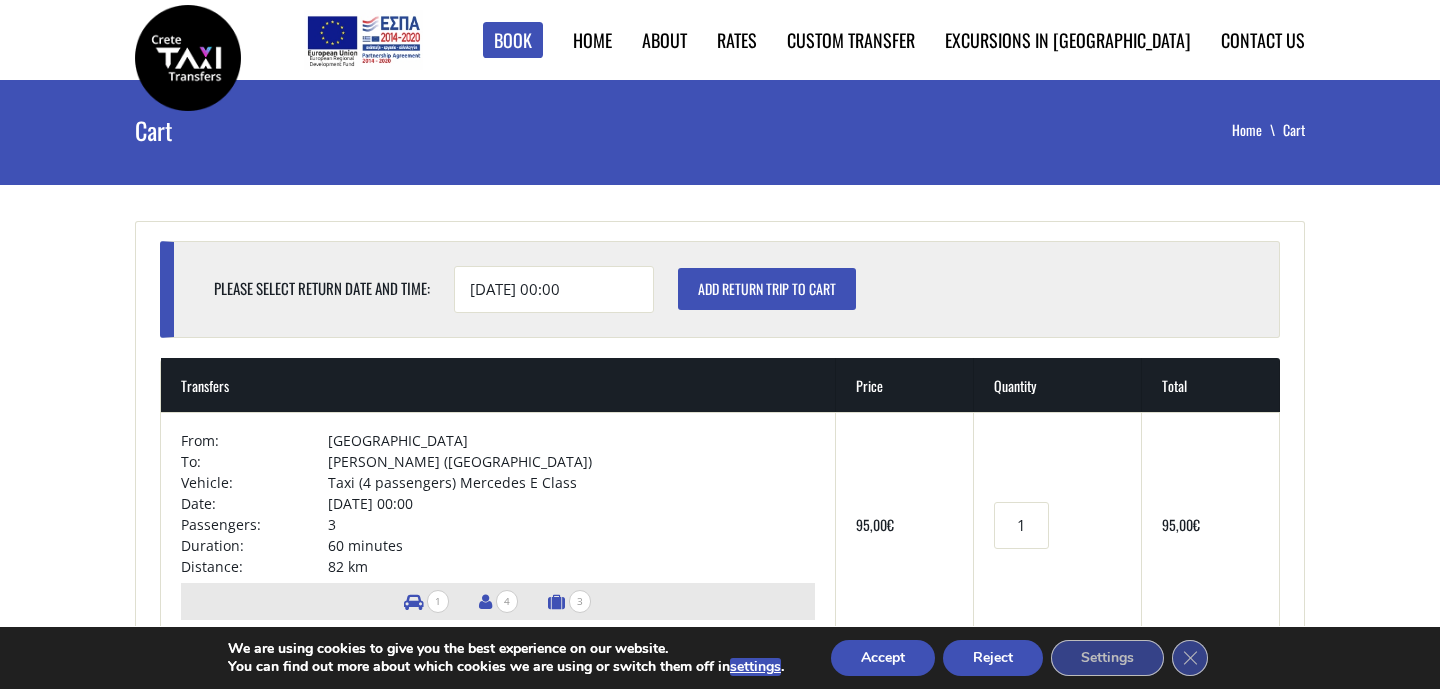 click on "Accept" at bounding box center (883, 658) 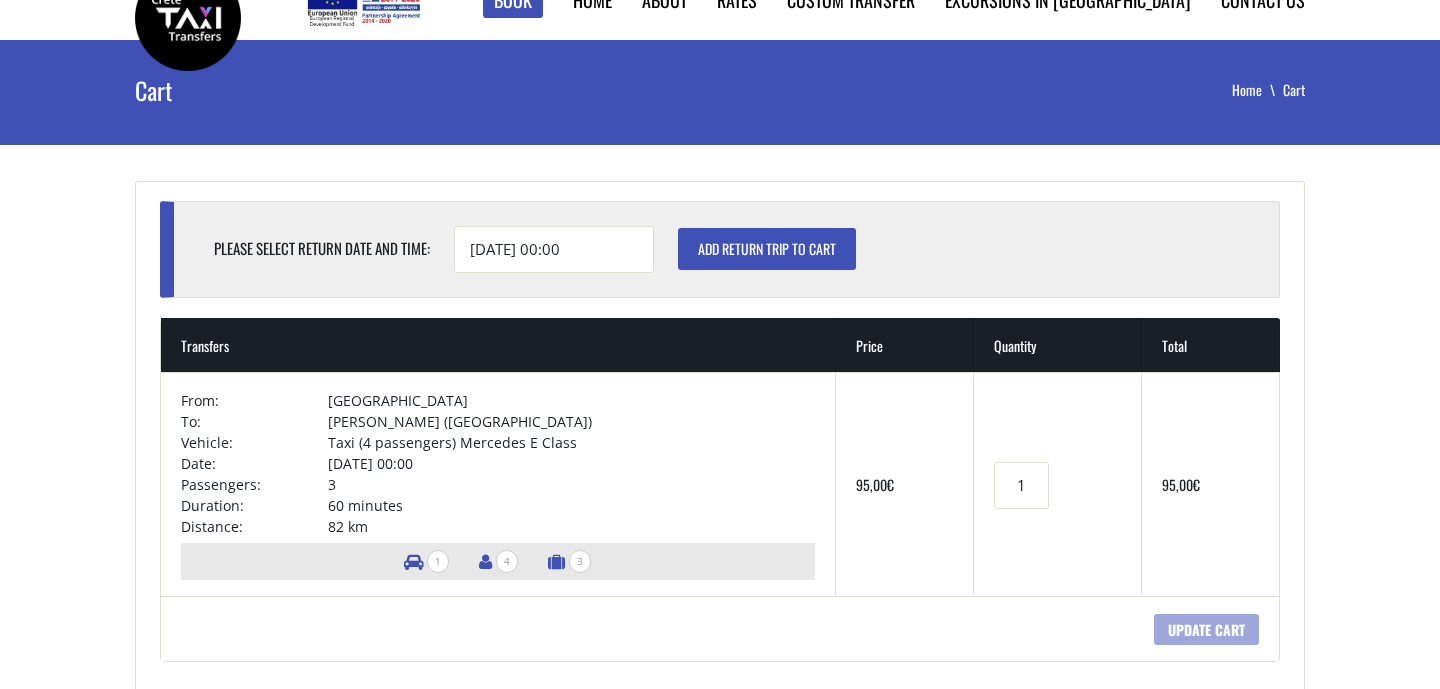 scroll, scrollTop: 0, scrollLeft: 0, axis: both 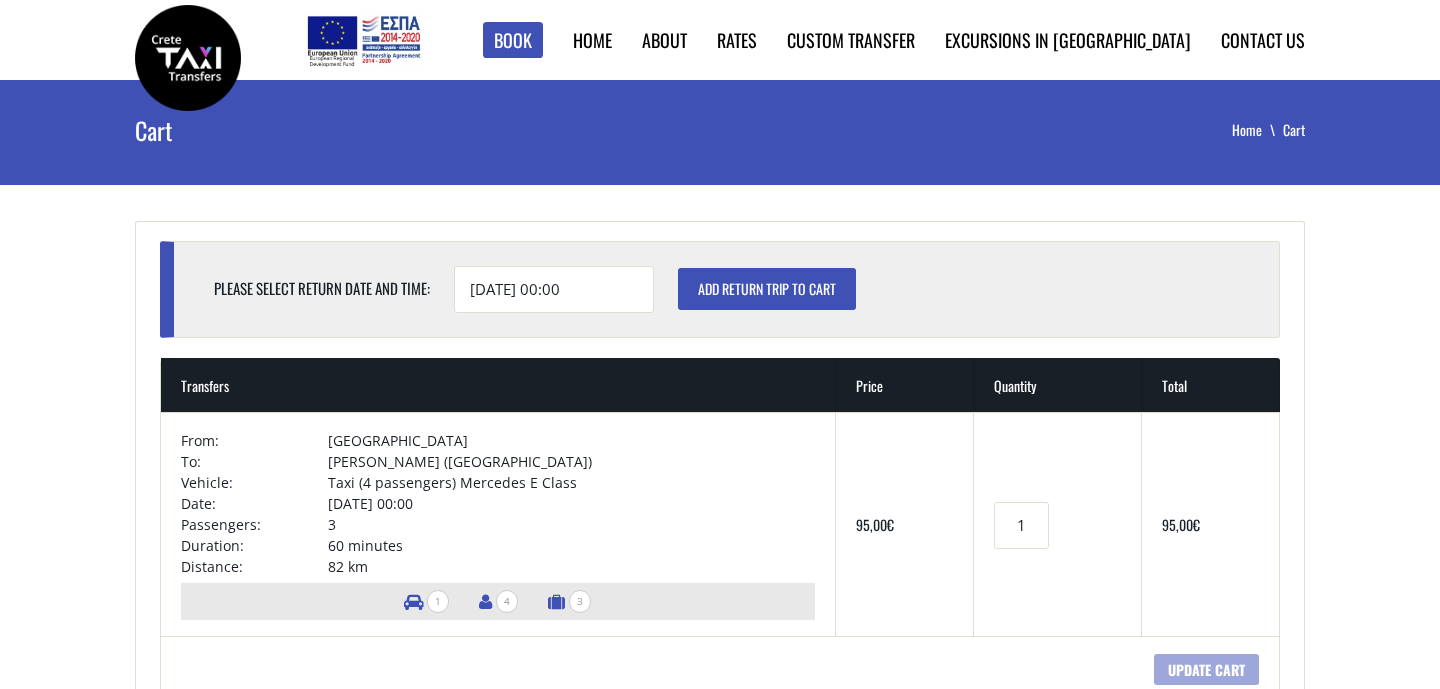 click on "Add return trip to cart" at bounding box center (767, 289) 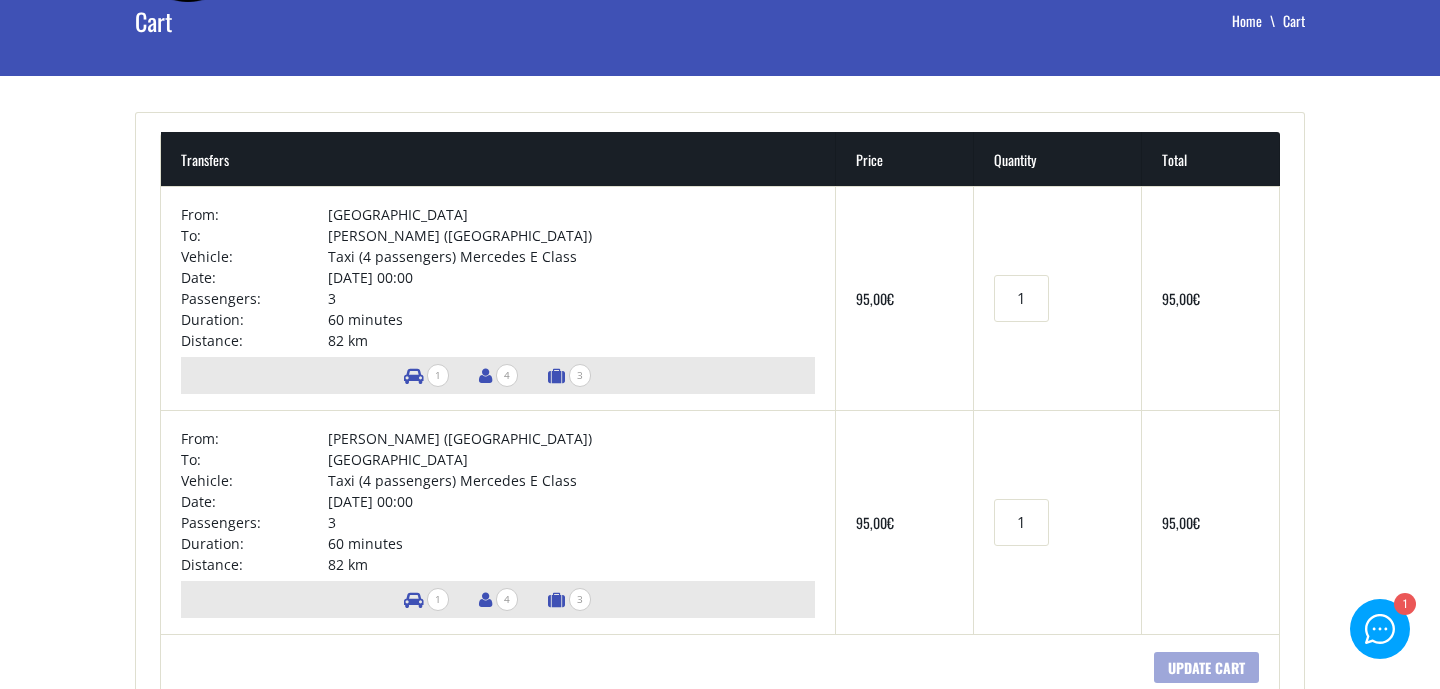 scroll, scrollTop: 108, scrollLeft: 0, axis: vertical 